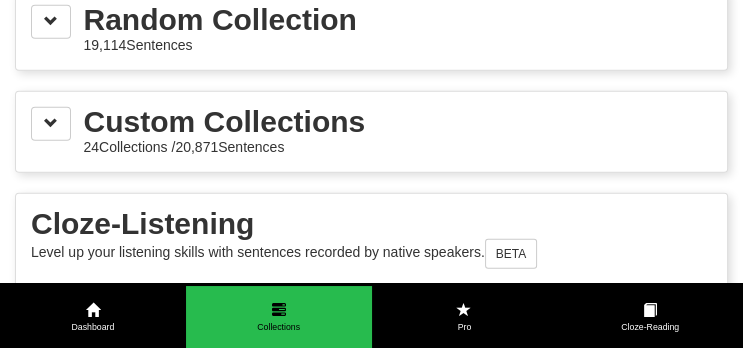 scroll, scrollTop: 3376, scrollLeft: 0, axis: vertical 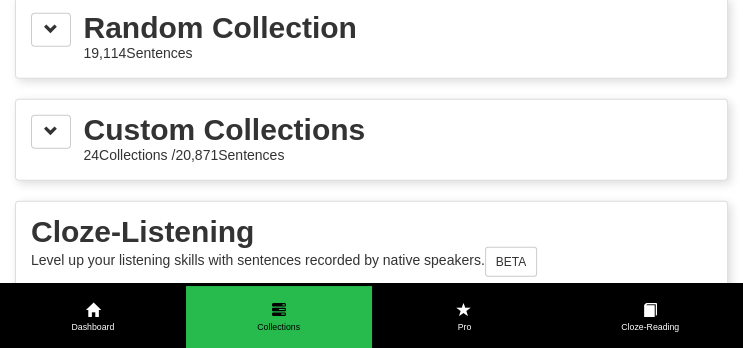 click on "Custom Collections" at bounding box center (225, 130) 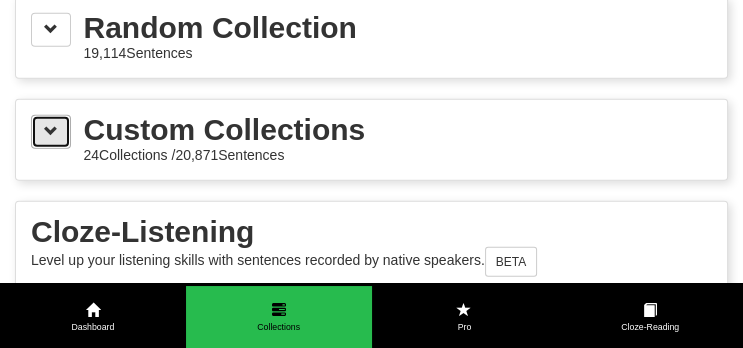 click at bounding box center (51, 131) 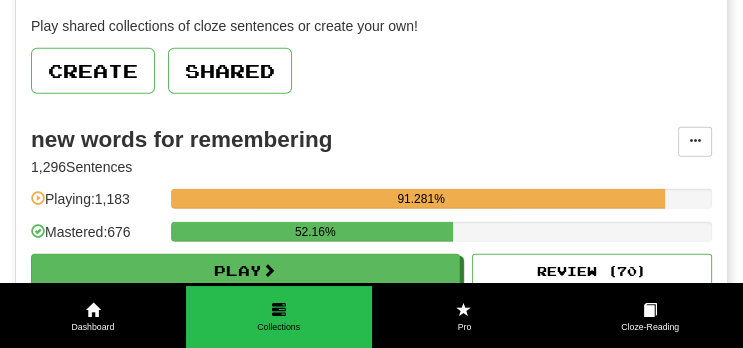 scroll, scrollTop: 3543, scrollLeft: 0, axis: vertical 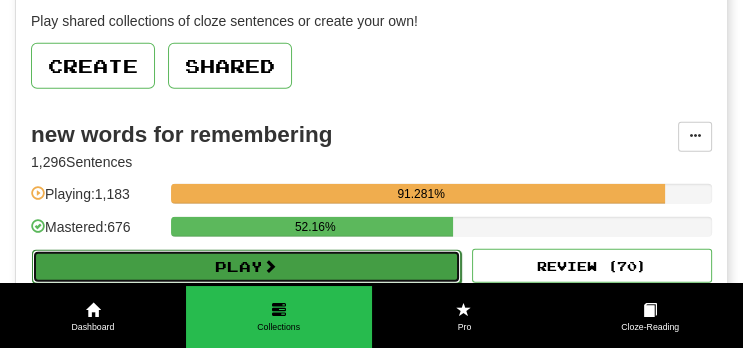 click on "Play" at bounding box center (246, 267) 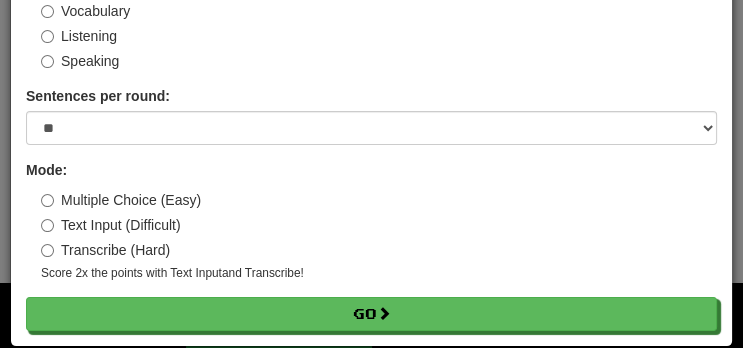 scroll, scrollTop: 143, scrollLeft: 0, axis: vertical 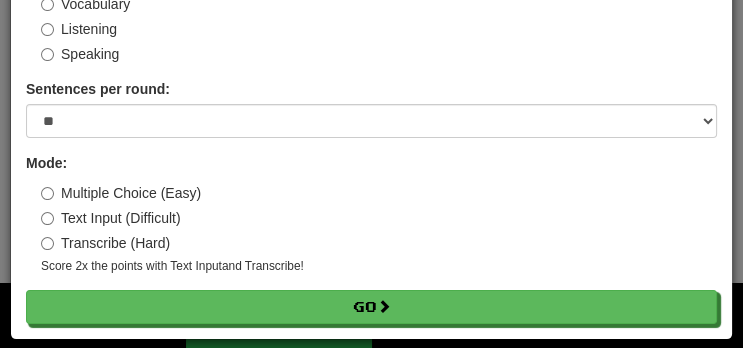 click on "Transcribe (Hard)" at bounding box center [105, 243] 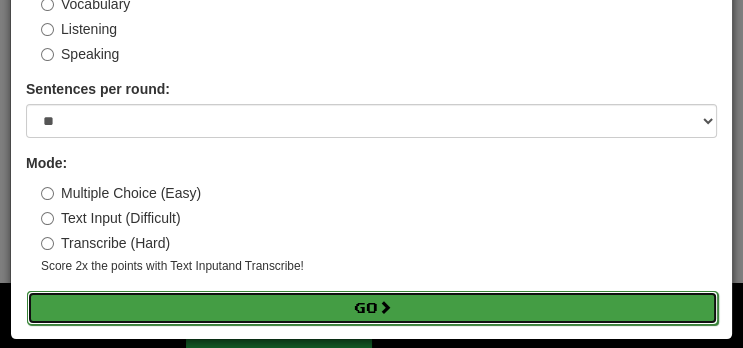 click on "Go" at bounding box center [372, 308] 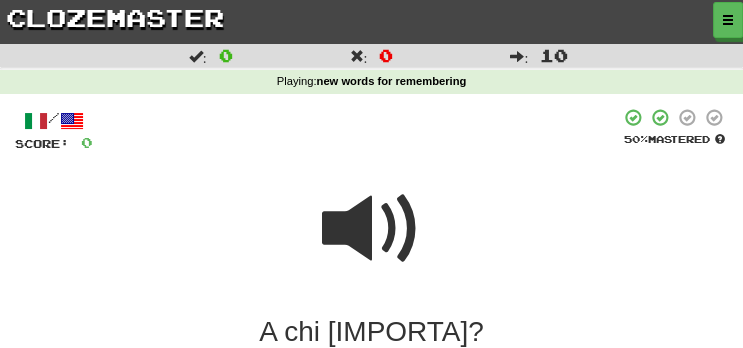 scroll, scrollTop: 211, scrollLeft: 0, axis: vertical 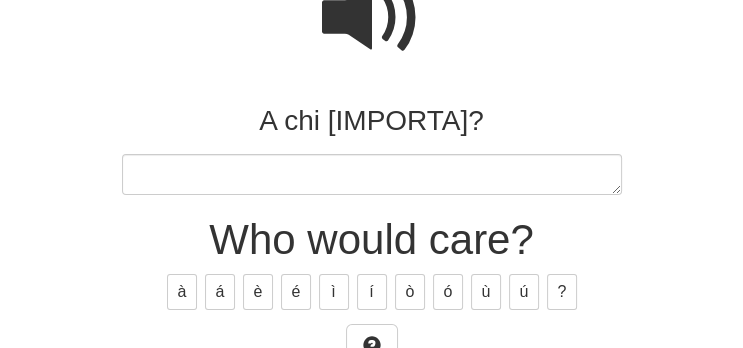 type on "*" 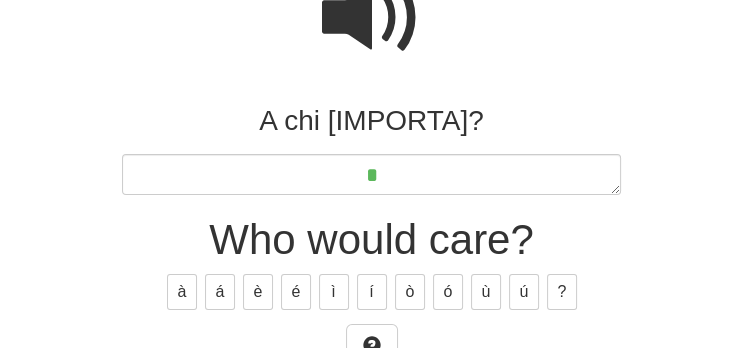type on "*" 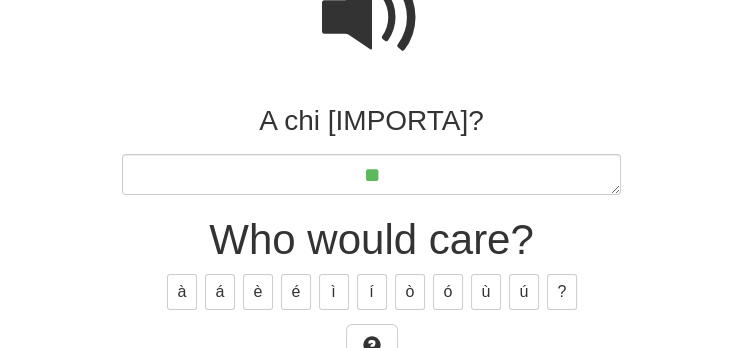 type on "*" 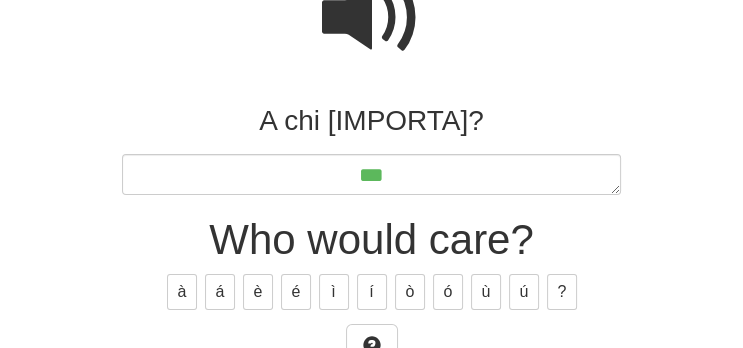 type on "*" 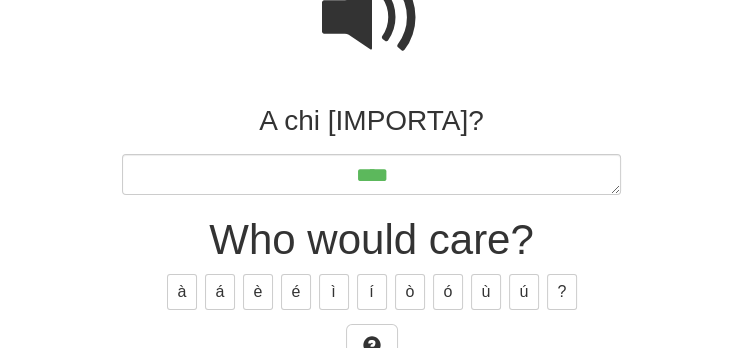 type on "*" 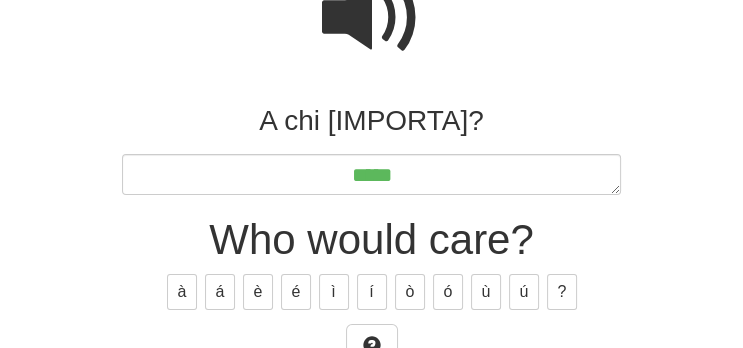 type on "*" 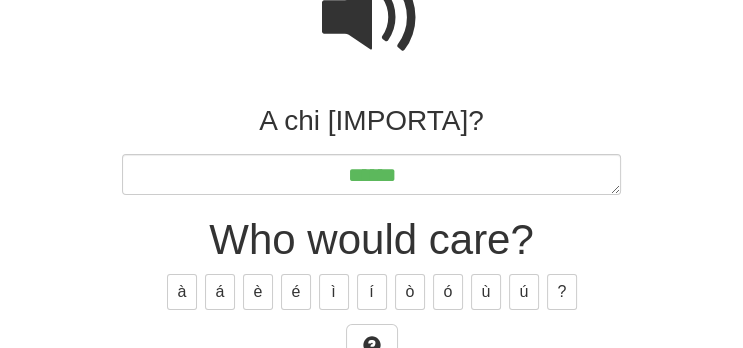 type on "*" 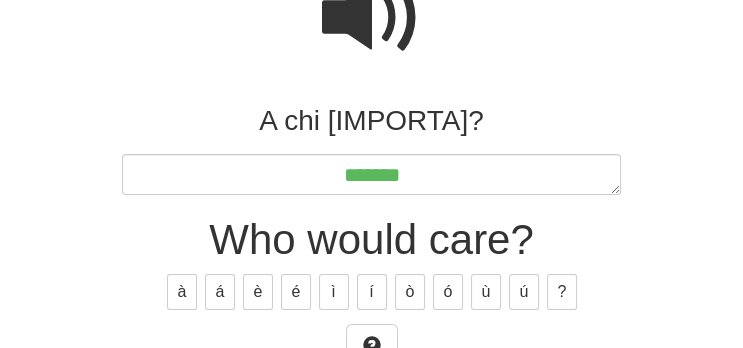 type on "*" 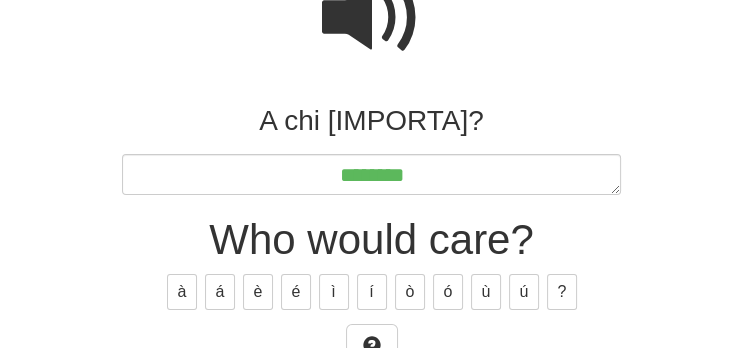 type on "*" 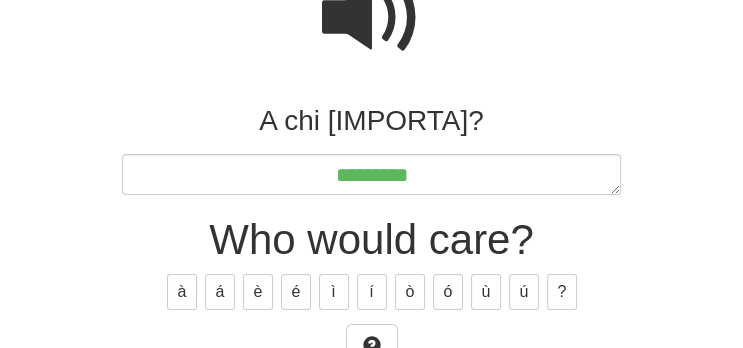 type on "*" 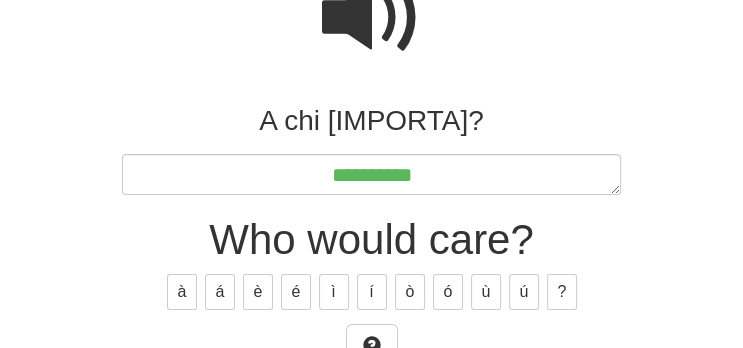 type on "**********" 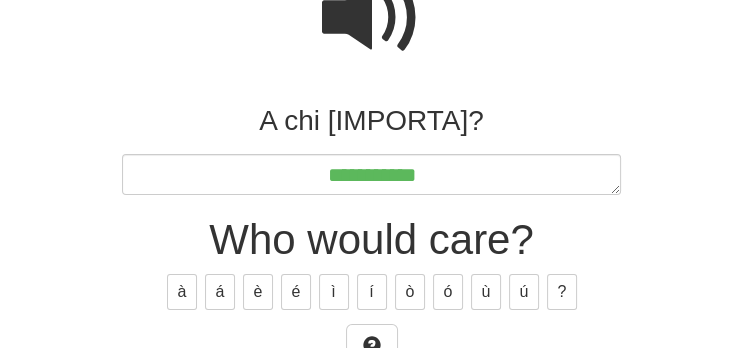 type on "*" 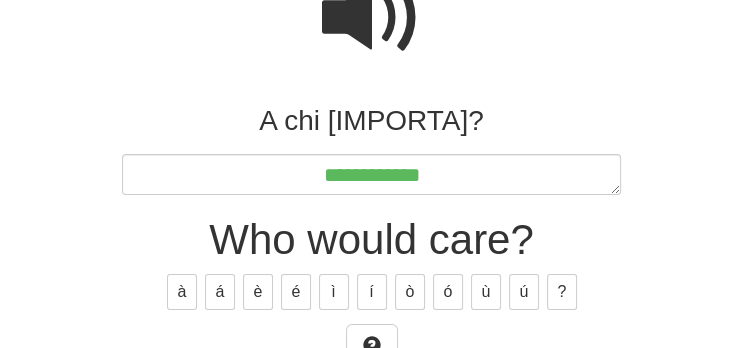 type on "*" 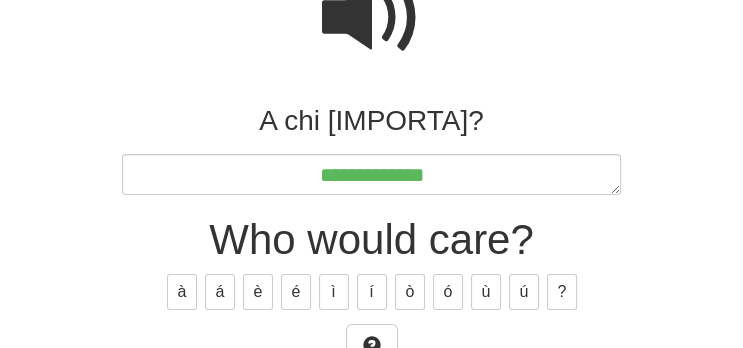 type on "*" 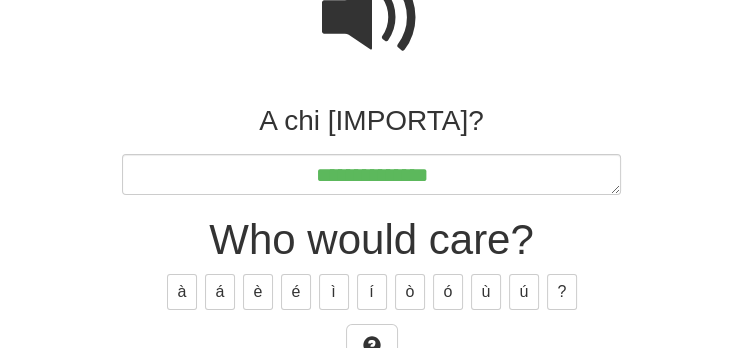 type on "*" 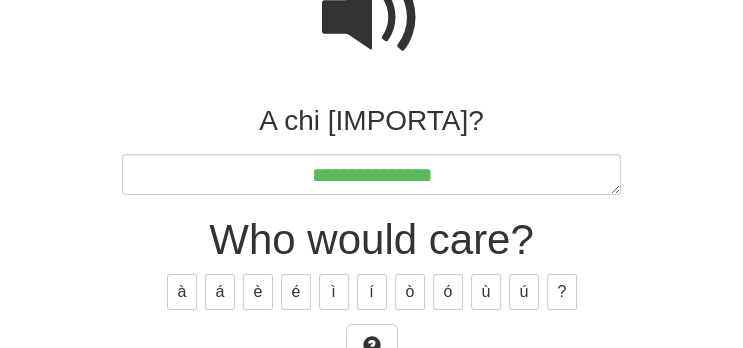 type on "*" 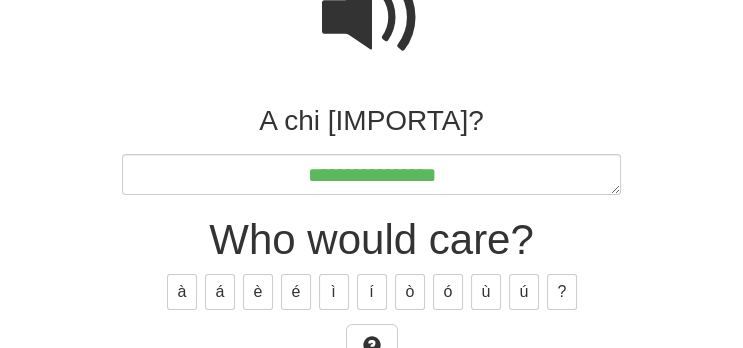 type on "*" 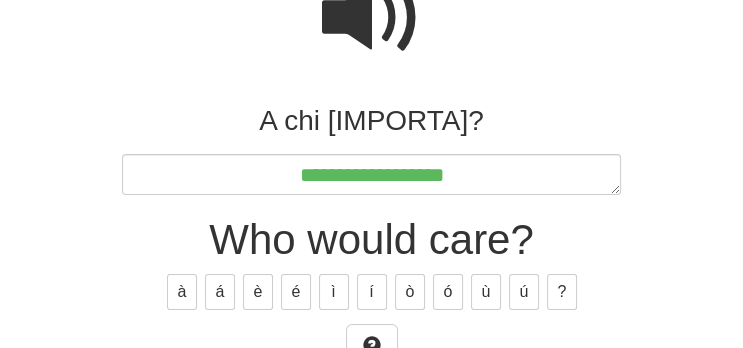 type on "*" 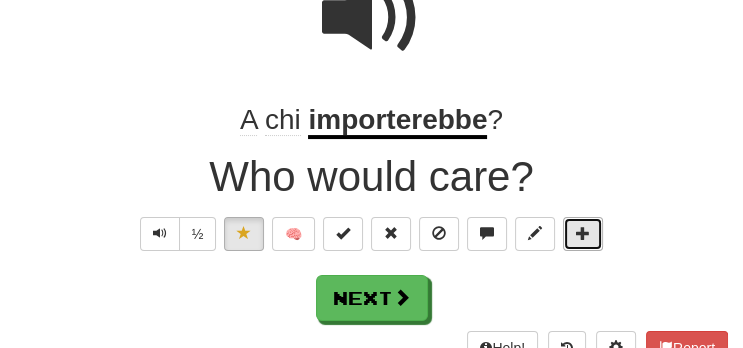click at bounding box center (583, 234) 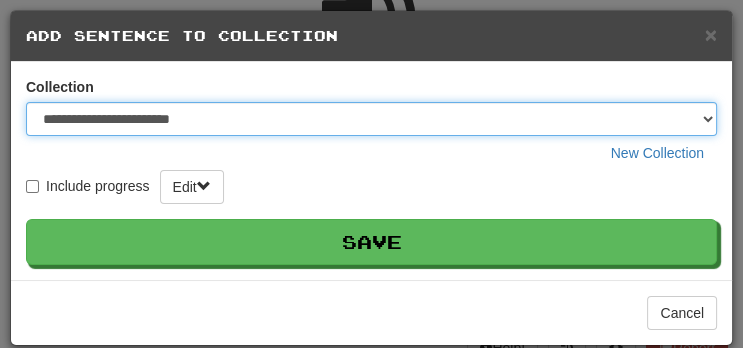 click on "**********" at bounding box center (371, 119) 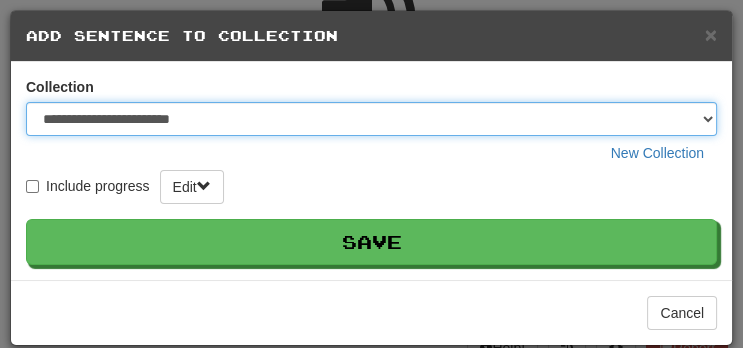 select on "*****" 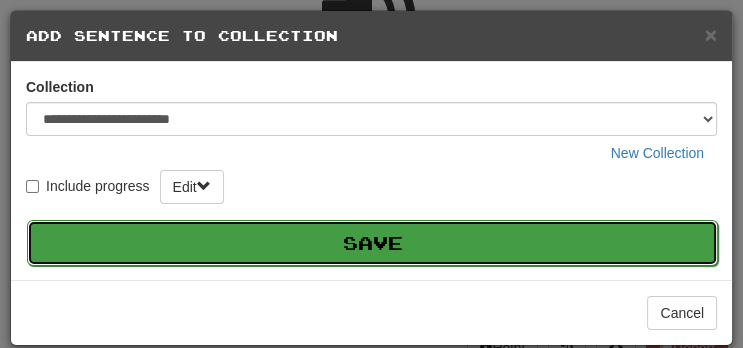 click on "Save" at bounding box center [372, 243] 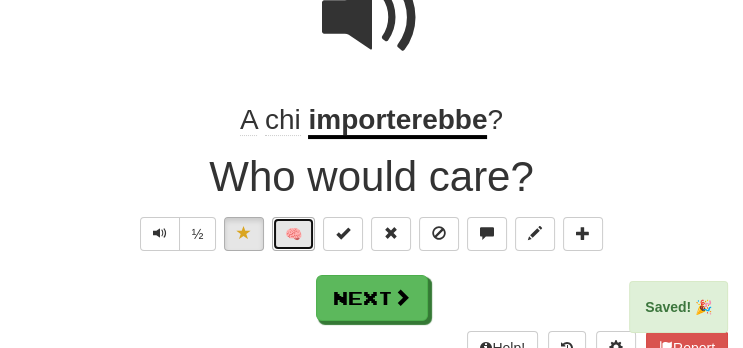 click on "🧠" at bounding box center [293, 234] 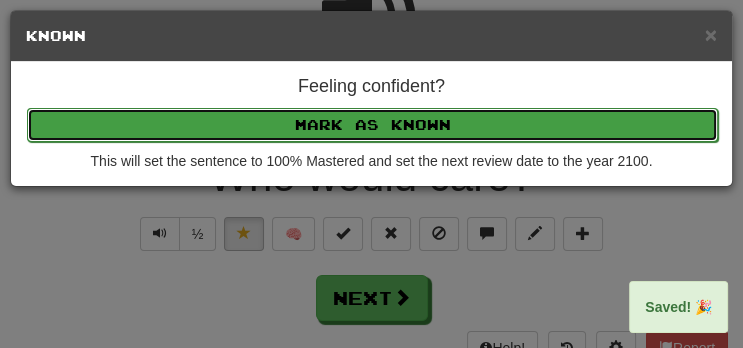 click on "Mark as Known" at bounding box center (372, 125) 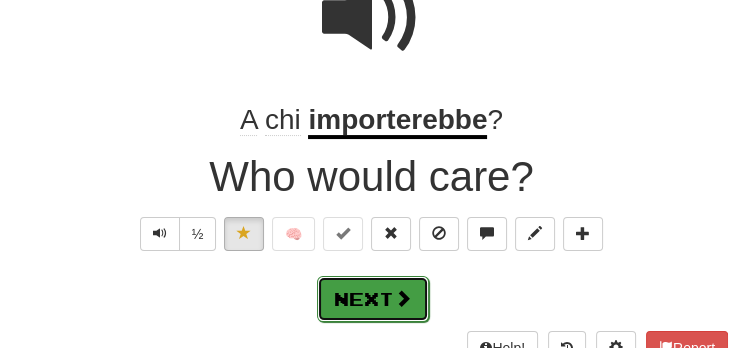 click on "Next" at bounding box center (373, 299) 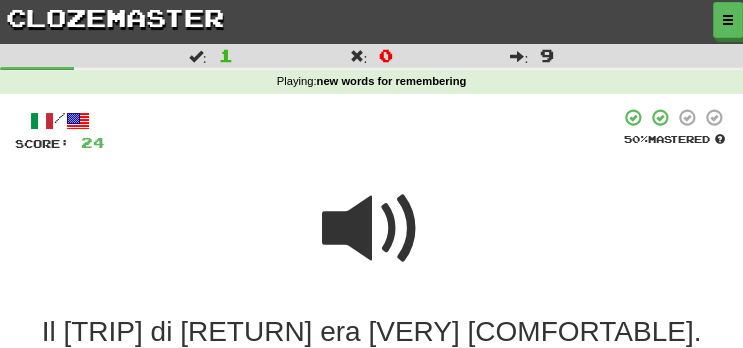 scroll, scrollTop: 211, scrollLeft: 0, axis: vertical 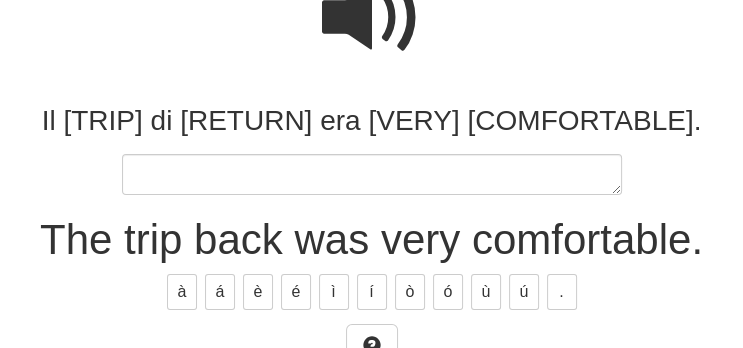 type on "*" 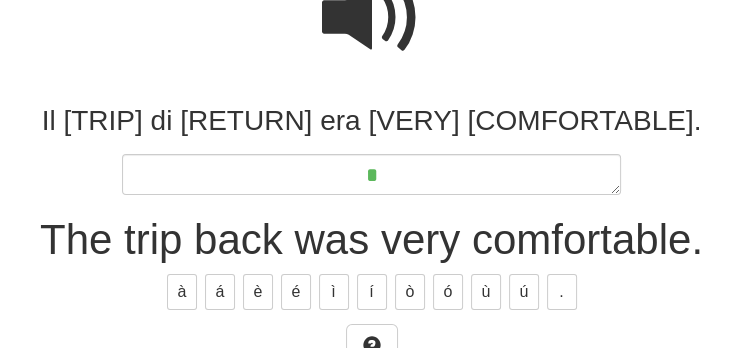 type on "*" 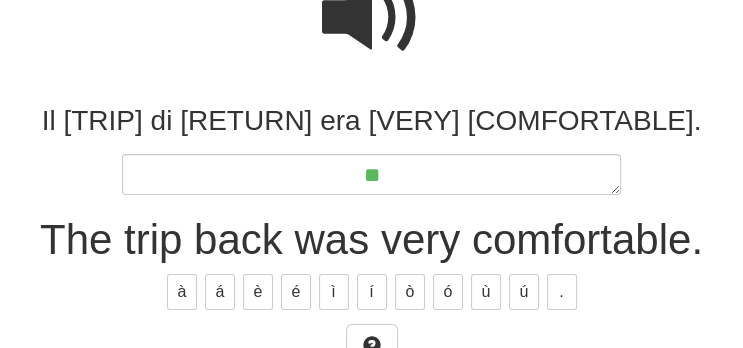 type on "*" 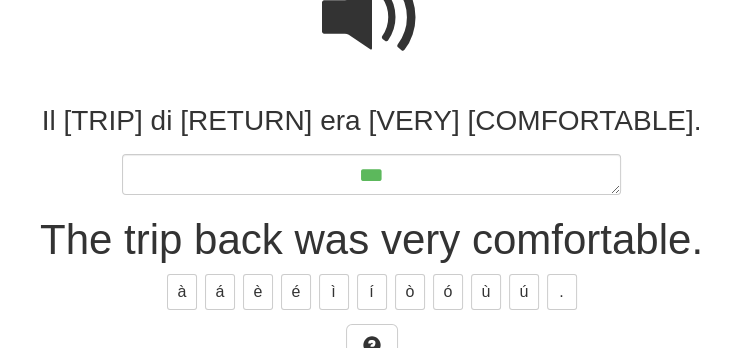 type on "*" 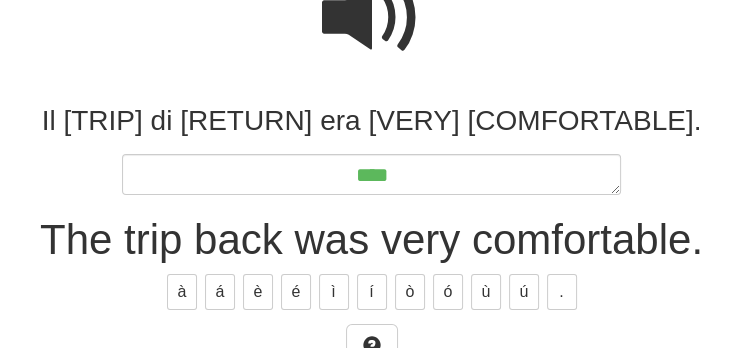 type on "*" 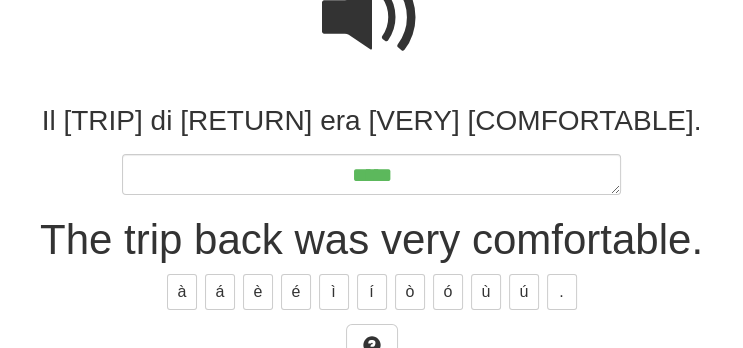type on "*" 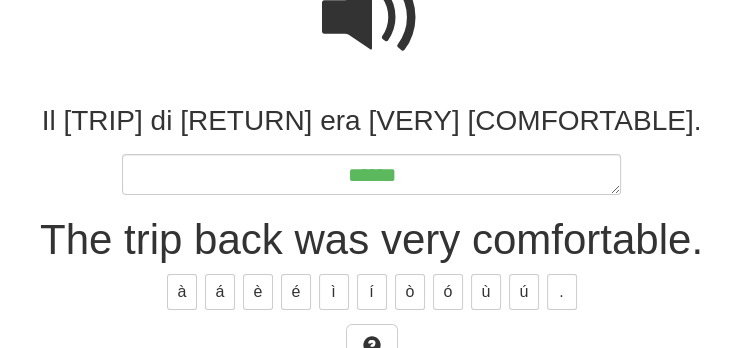 type on "*" 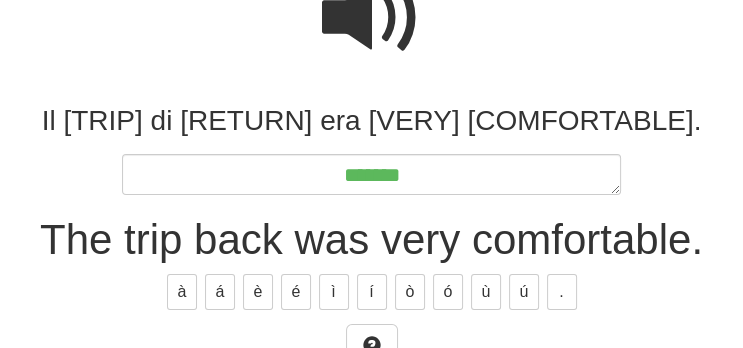 type on "*" 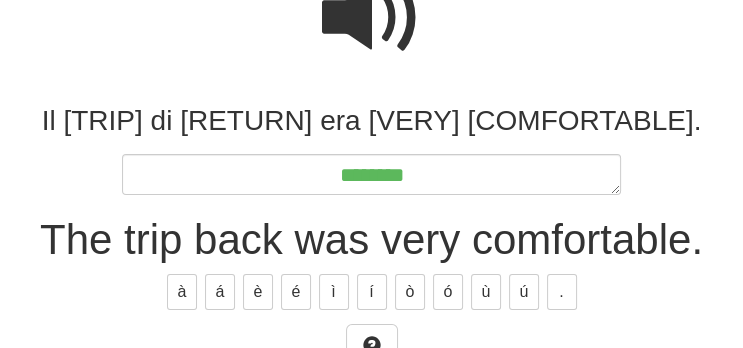 type on "*" 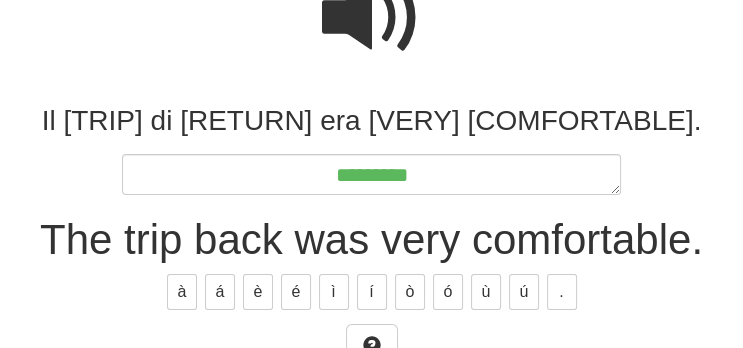 type on "*" 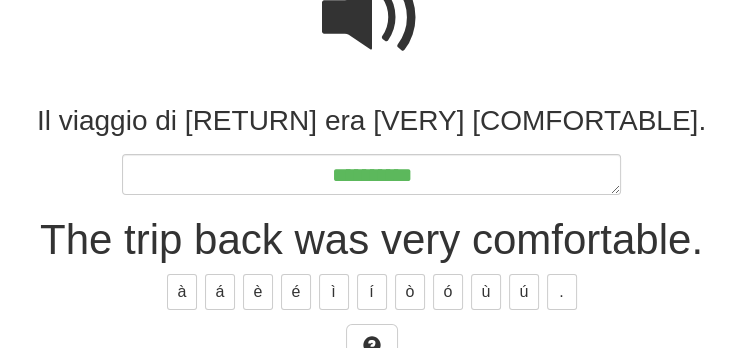 type on "*" 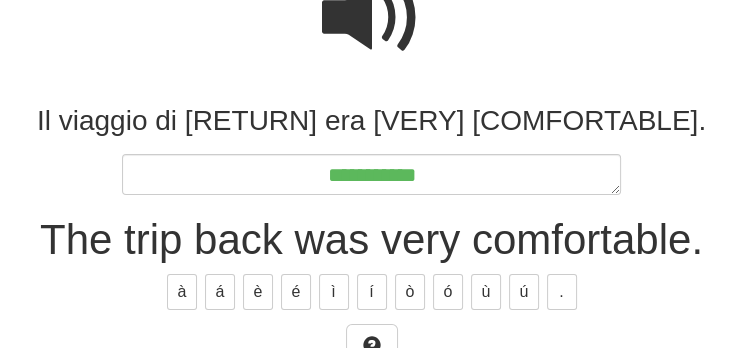 type on "*" 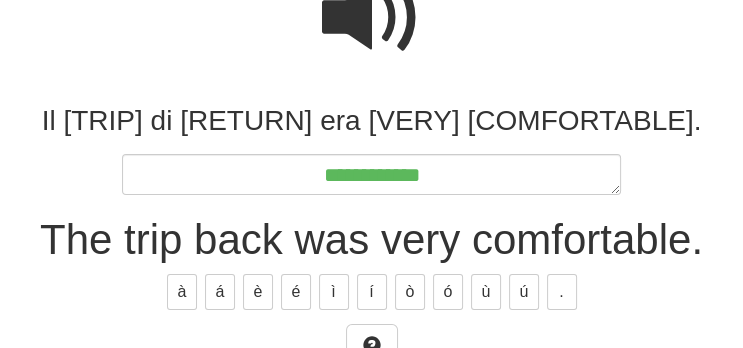 type on "*" 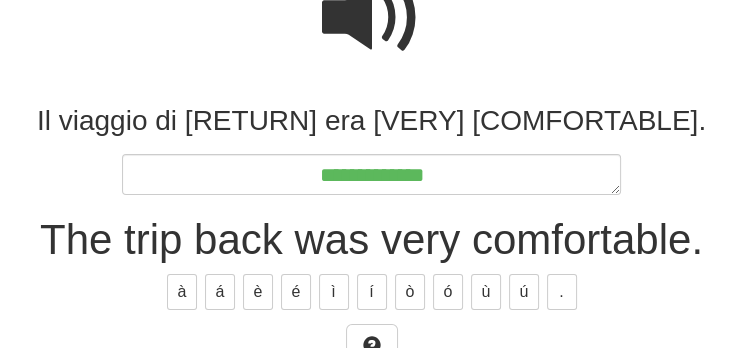 type on "*" 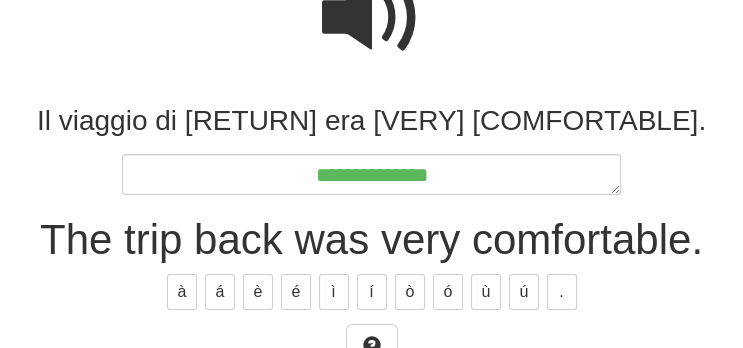 type on "**********" 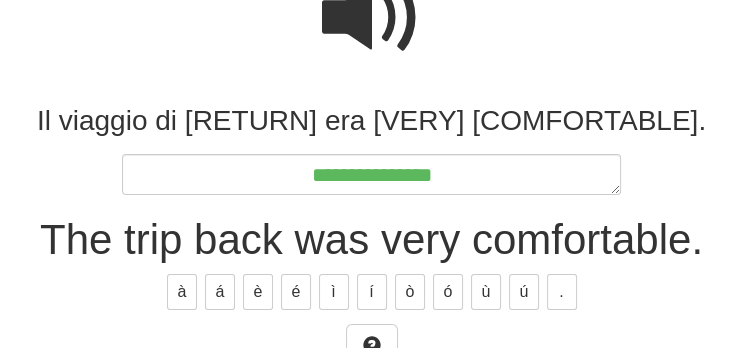 type on "*" 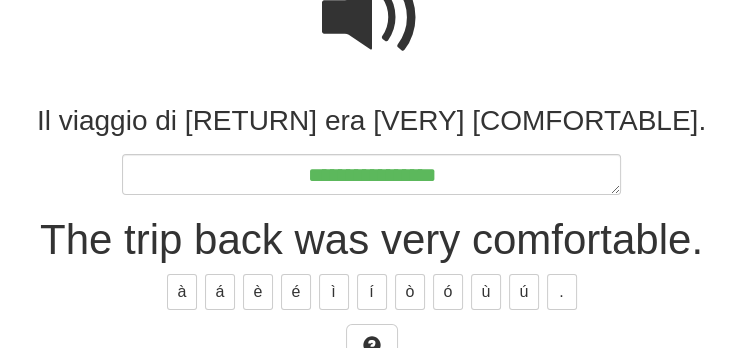type on "*" 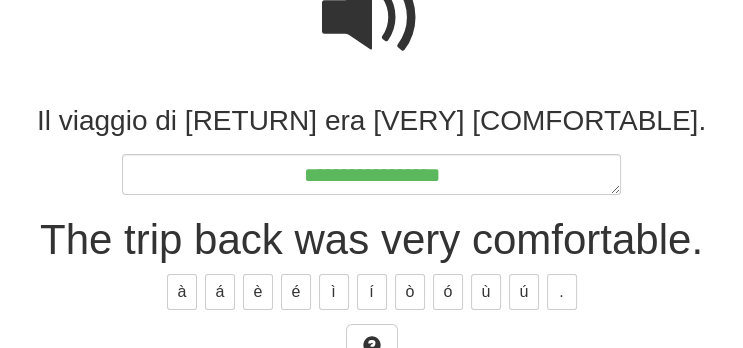 type on "*" 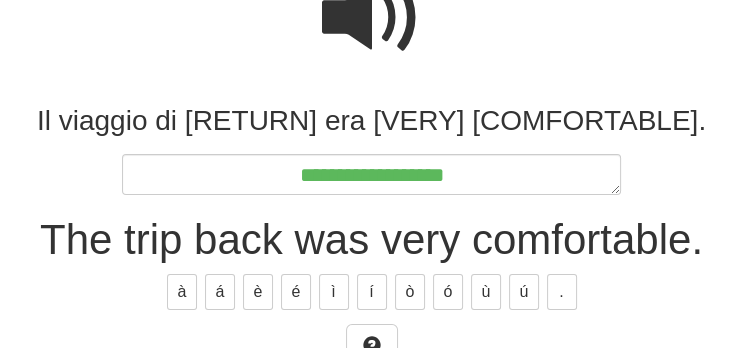type on "*" 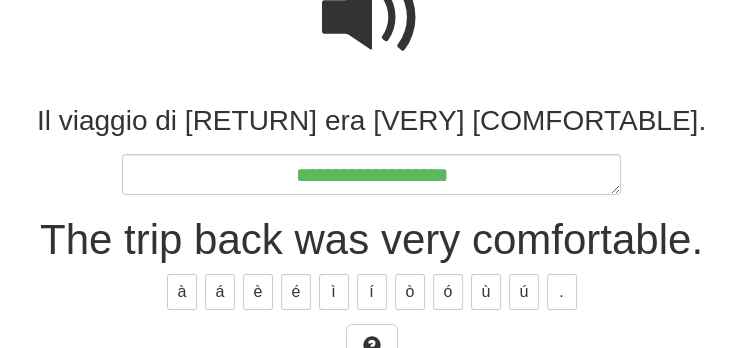 type on "*" 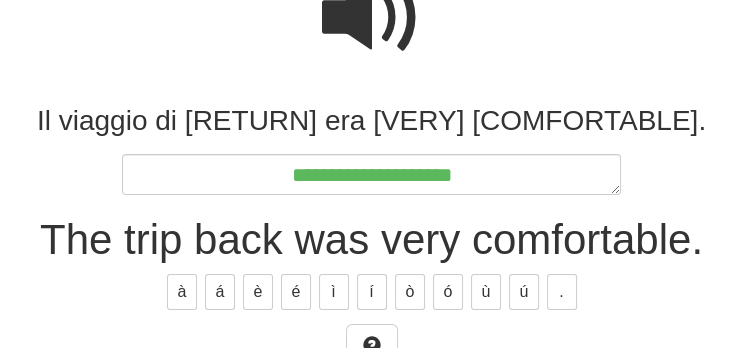 type on "*" 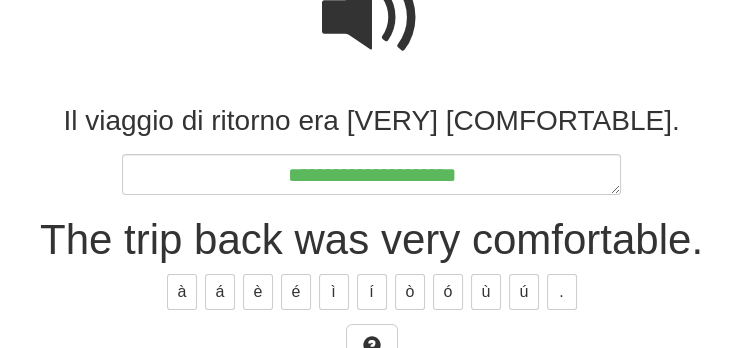 type on "*" 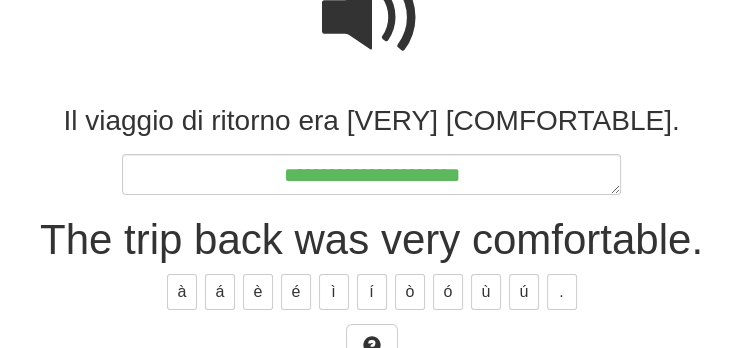 type on "*" 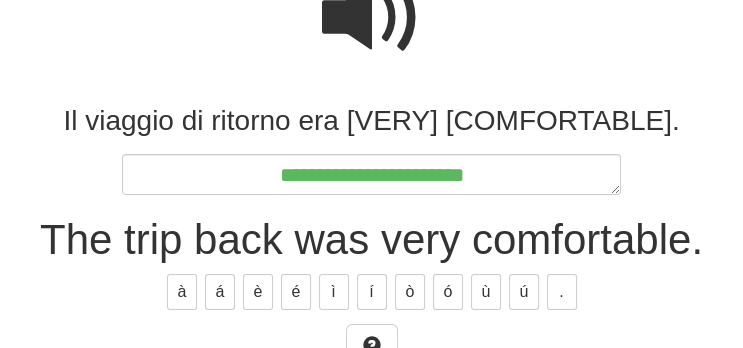 type on "*" 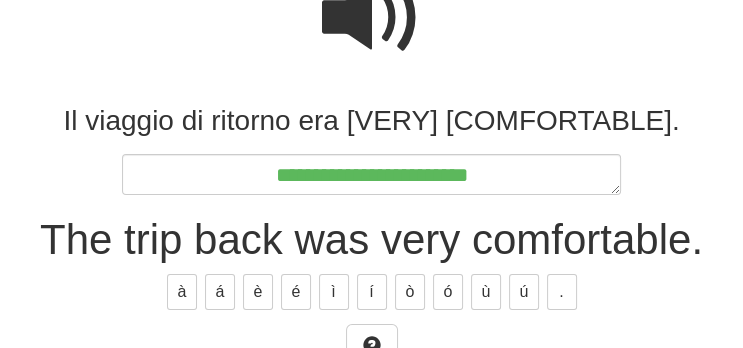type on "*" 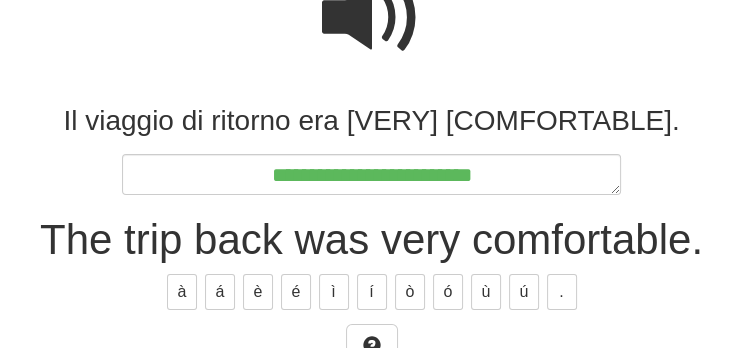 type on "*" 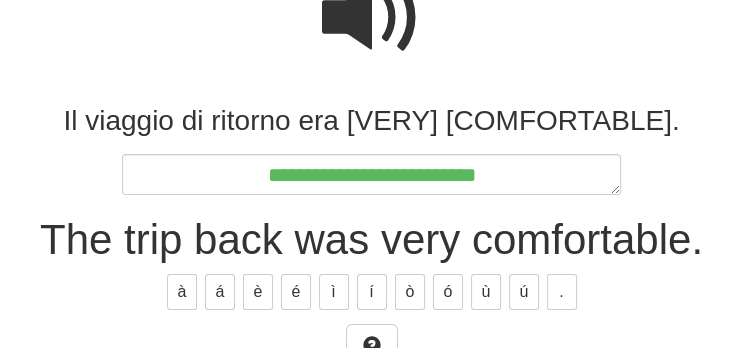 type on "*" 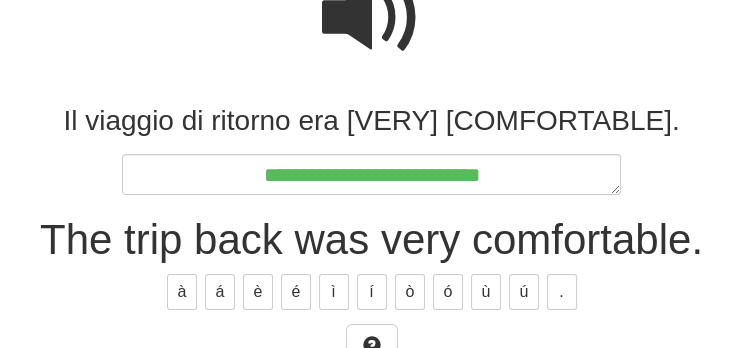 type on "*" 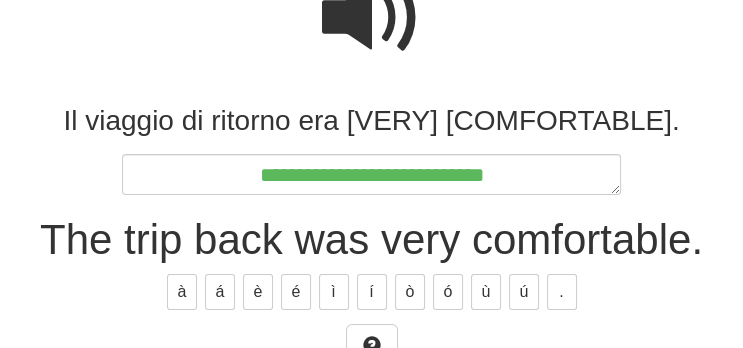 type on "*" 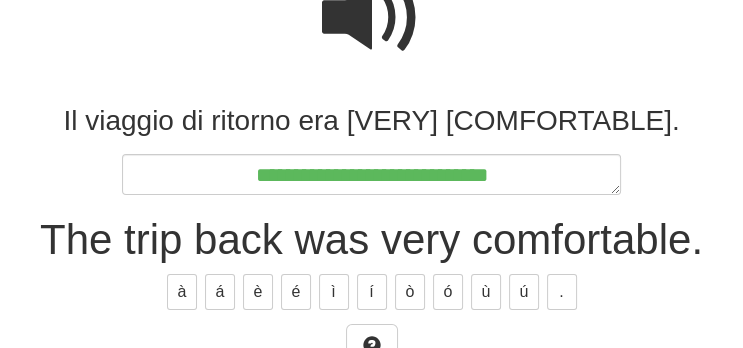 type on "*" 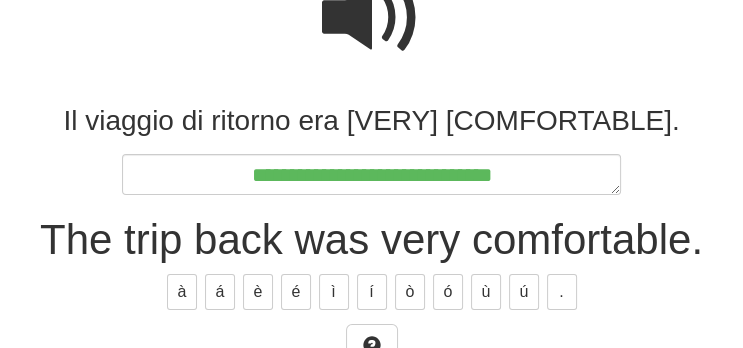 type on "*" 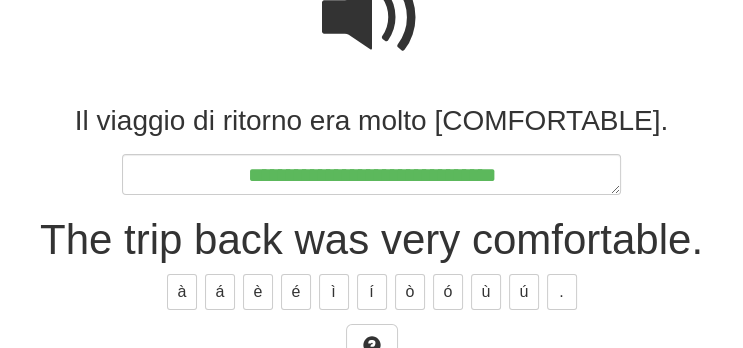 type on "*" 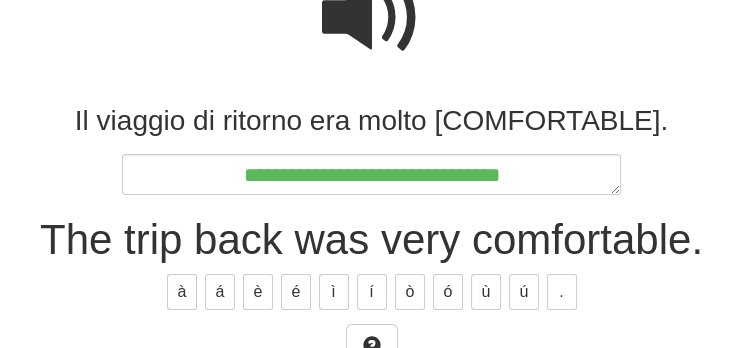 type on "*" 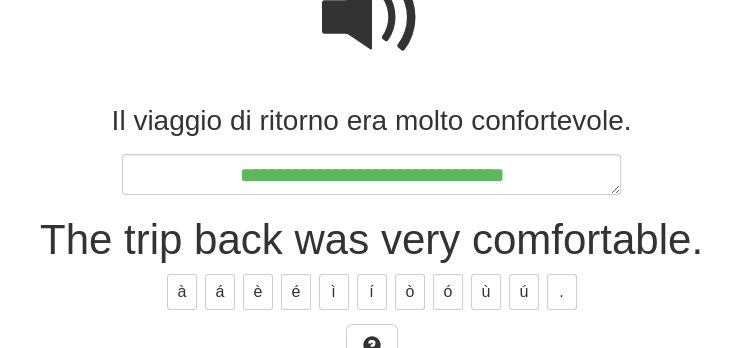 type on "*" 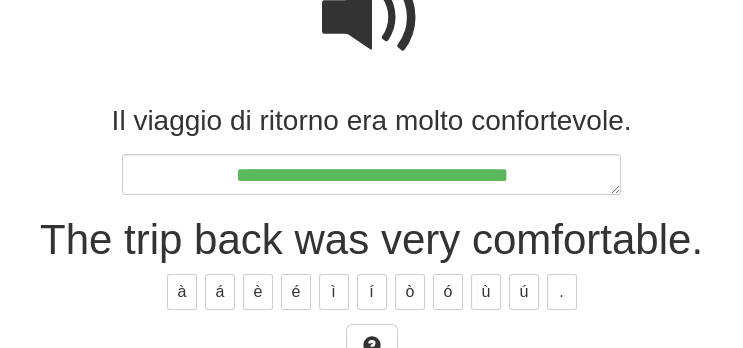 type on "*" 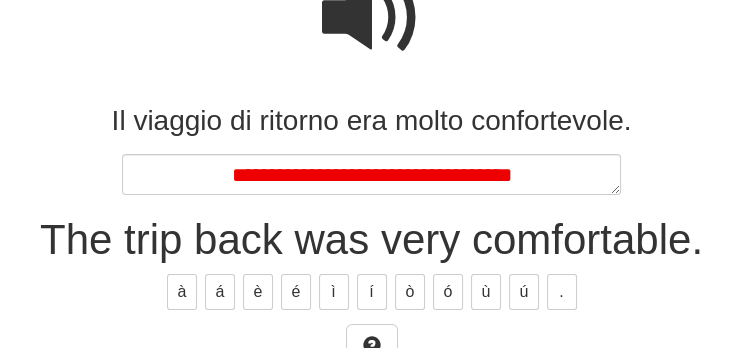 type on "*" 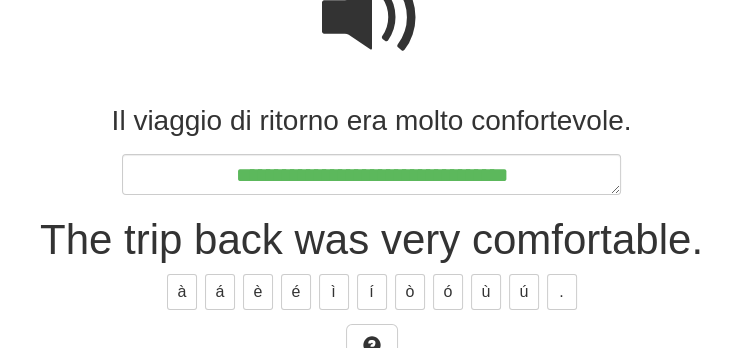 type on "*" 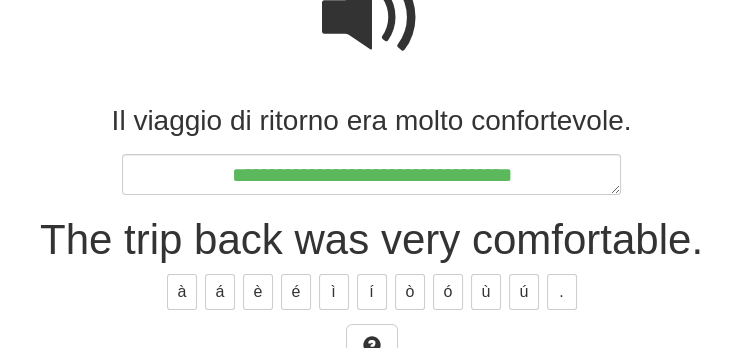 type on "*" 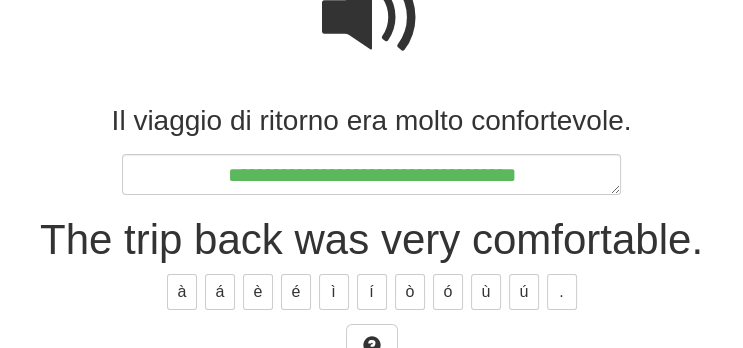 type on "*" 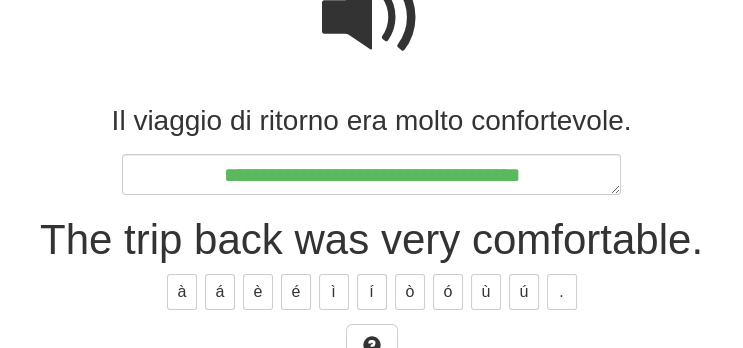 type on "*" 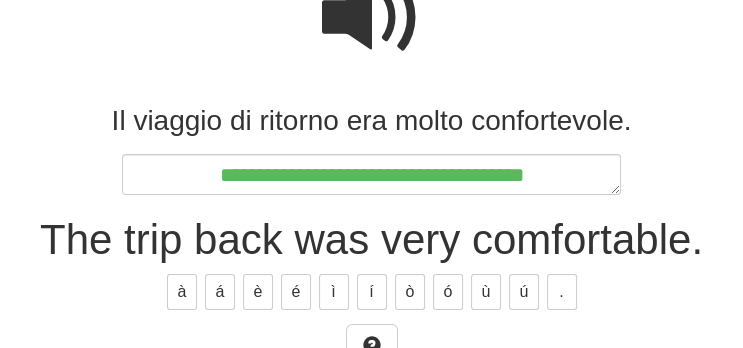 type on "*" 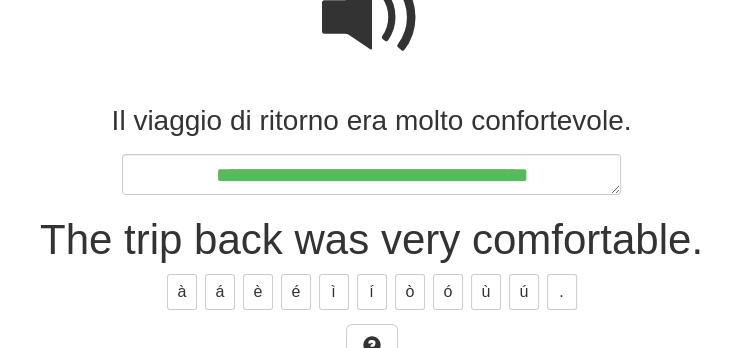 type on "*" 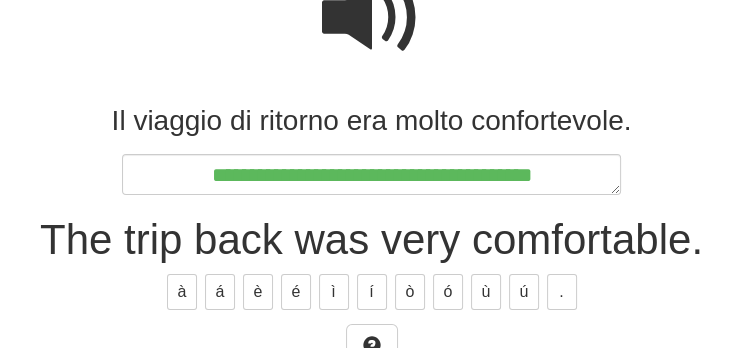 type on "*" 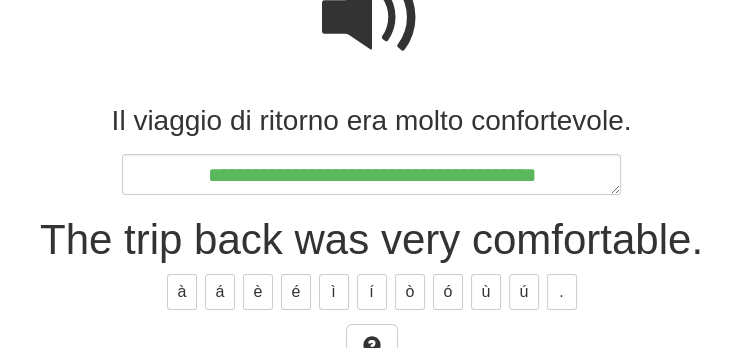 type on "*" 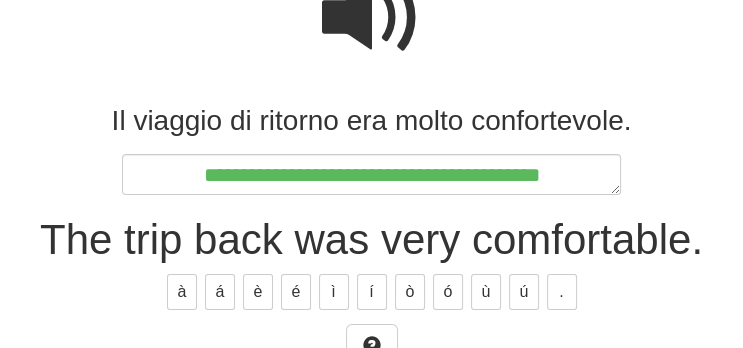 type on "*" 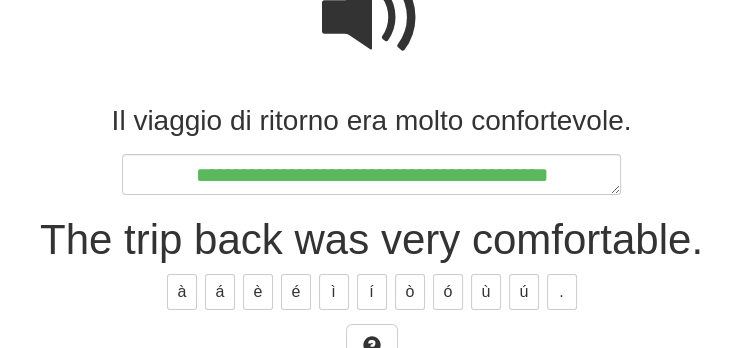 type on "*" 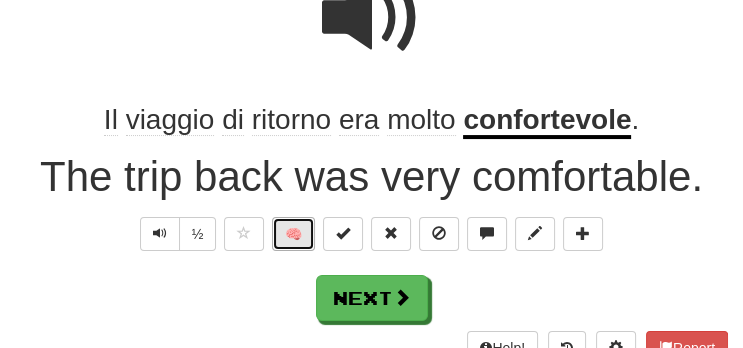 click on "🧠" at bounding box center (293, 234) 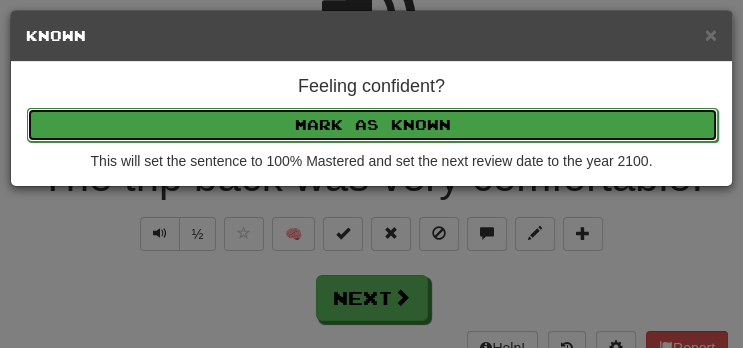 click on "Mark as Known" at bounding box center [372, 125] 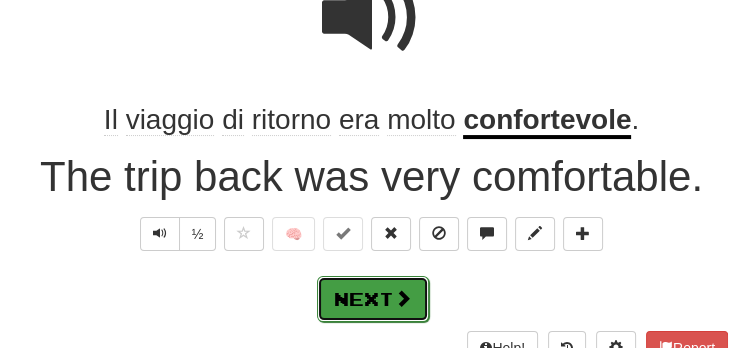 click at bounding box center (403, 298) 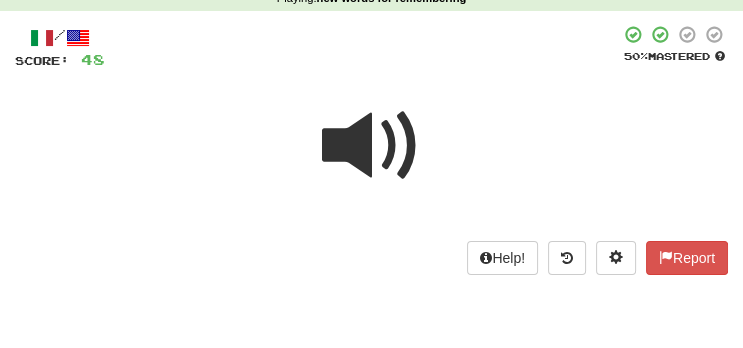 scroll, scrollTop: 84, scrollLeft: 0, axis: vertical 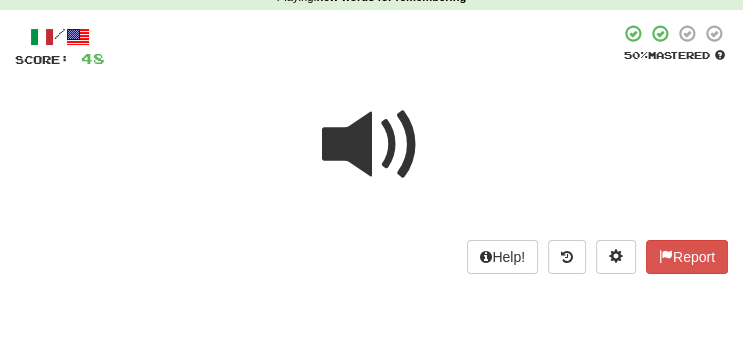 click at bounding box center [372, 145] 